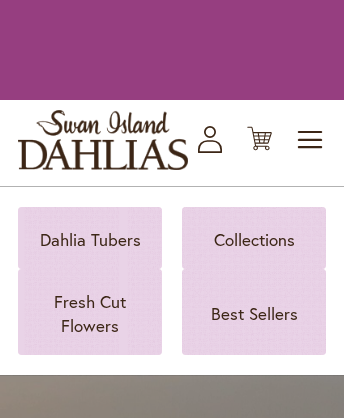 scroll, scrollTop: 0, scrollLeft: 0, axis: both 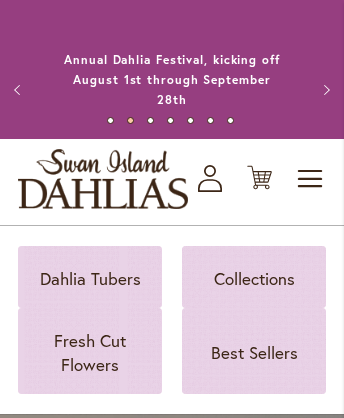 click on "Bonus Gift Gallery" at bounding box center (172, 12355) 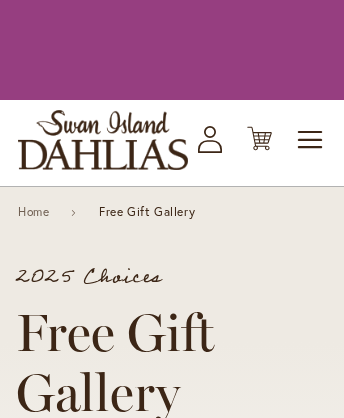 scroll, scrollTop: 0, scrollLeft: 0, axis: both 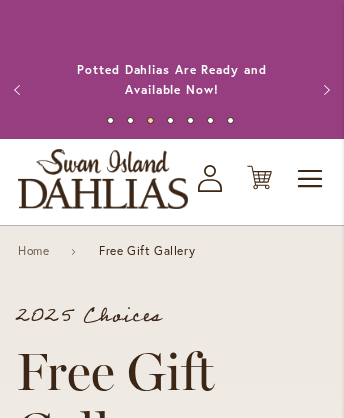 click on "View Product" at bounding box center [172, 9847] 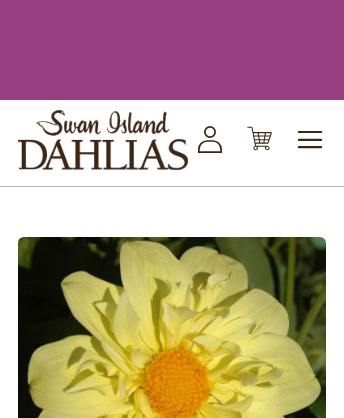 scroll, scrollTop: 0, scrollLeft: 0, axis: both 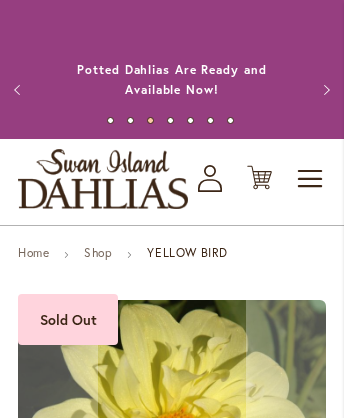 click on "E Z DUZZIT" at bounding box center (245, 2059) 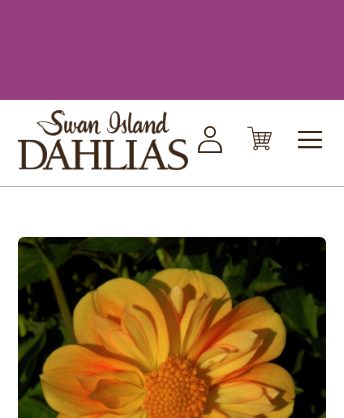 scroll, scrollTop: 0, scrollLeft: 0, axis: both 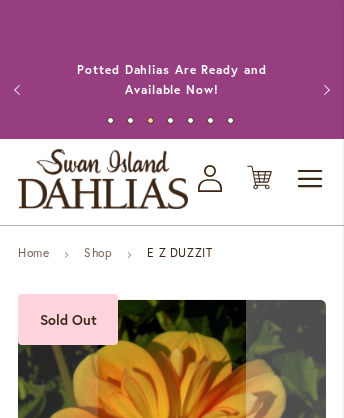 click on "My Account
Log In/Register" at bounding box center (210, 178) 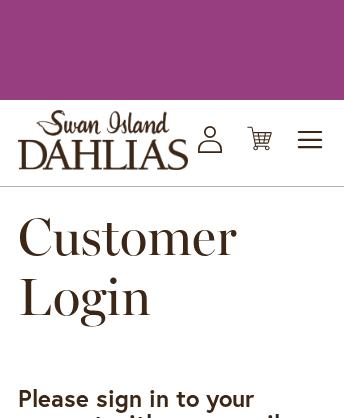 scroll, scrollTop: 0, scrollLeft: 0, axis: both 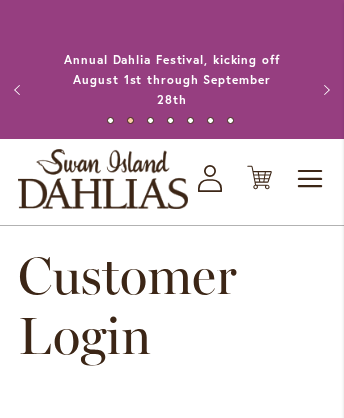 click on "Privacy Policy" at bounding box center (172, 2327) 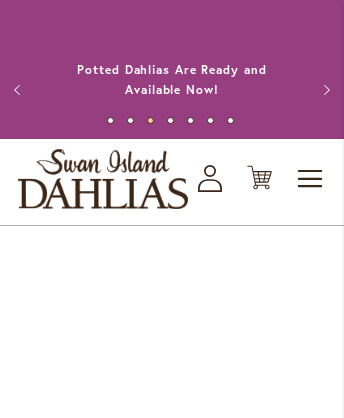 scroll, scrollTop: 32653, scrollLeft: 0, axis: vertical 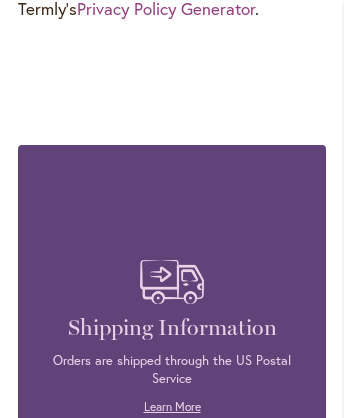 click on "Why is this happening to me?" at bounding box center [90, 2814] 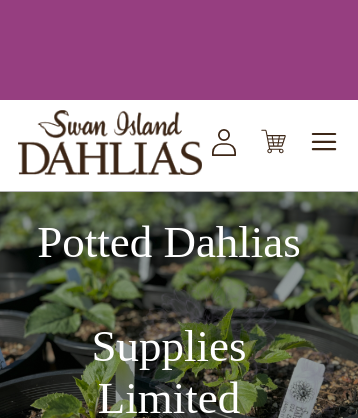 scroll, scrollTop: 0, scrollLeft: 0, axis: both 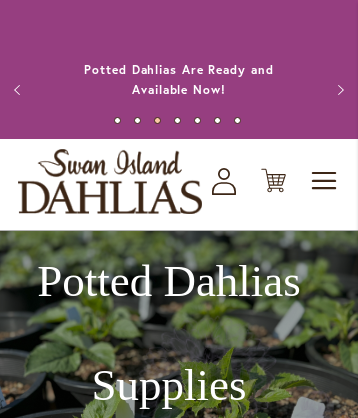 click on "Facebook" at bounding box center (110, 5667) 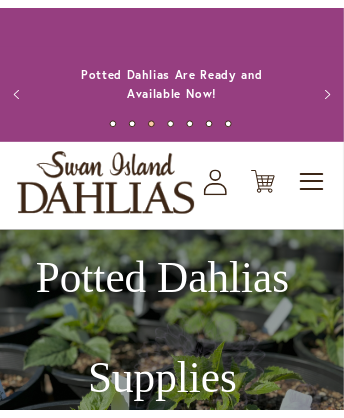 scroll, scrollTop: 5272, scrollLeft: 0, axis: vertical 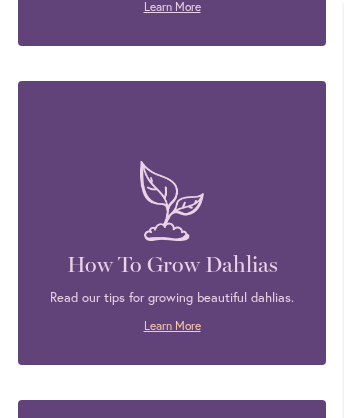 click on "Learn More" at bounding box center [172, 325] 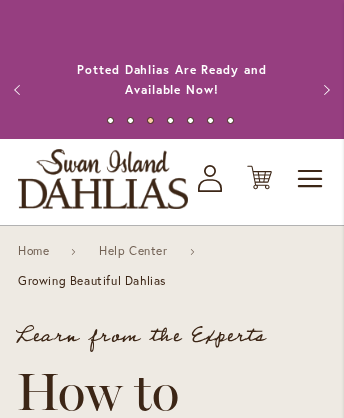 scroll, scrollTop: 8534, scrollLeft: 0, axis: vertical 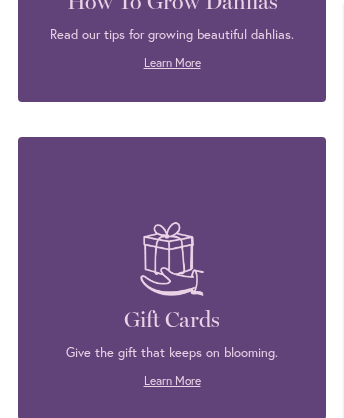 click on "Gift Cards" at bounding box center (172, 737) 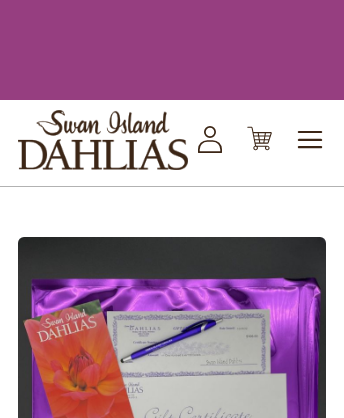 scroll, scrollTop: 0, scrollLeft: 0, axis: both 